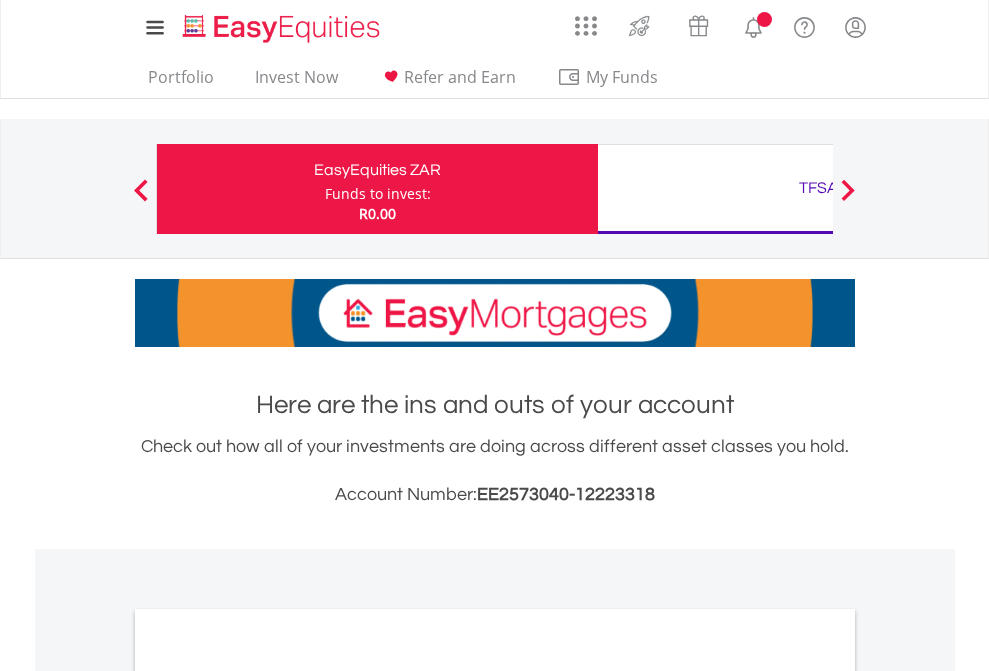 scroll, scrollTop: 0, scrollLeft: 0, axis: both 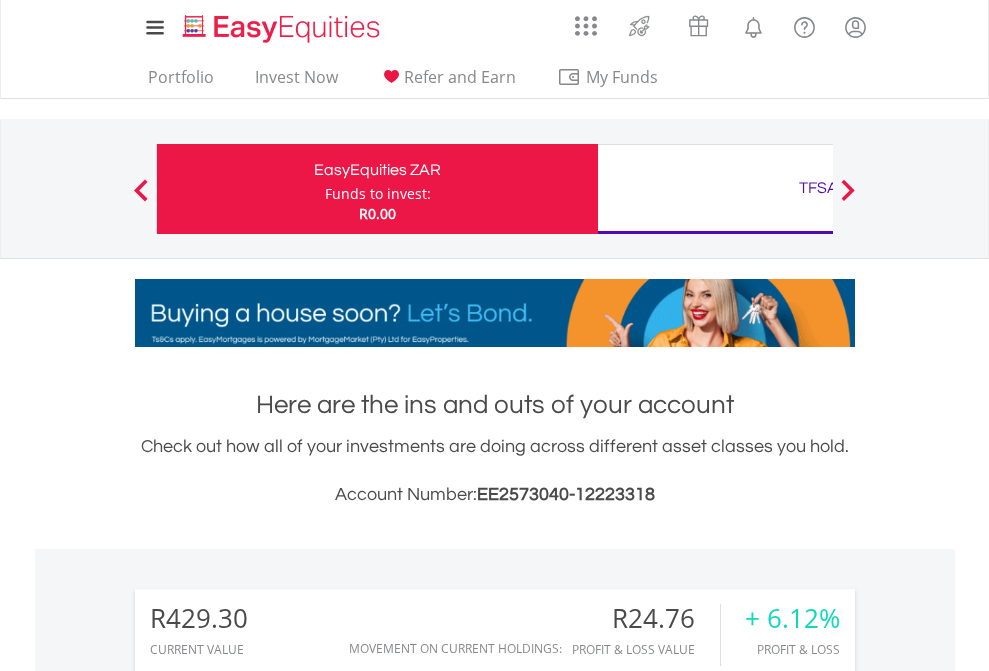 click on "Funds to invest:" at bounding box center (378, 194) 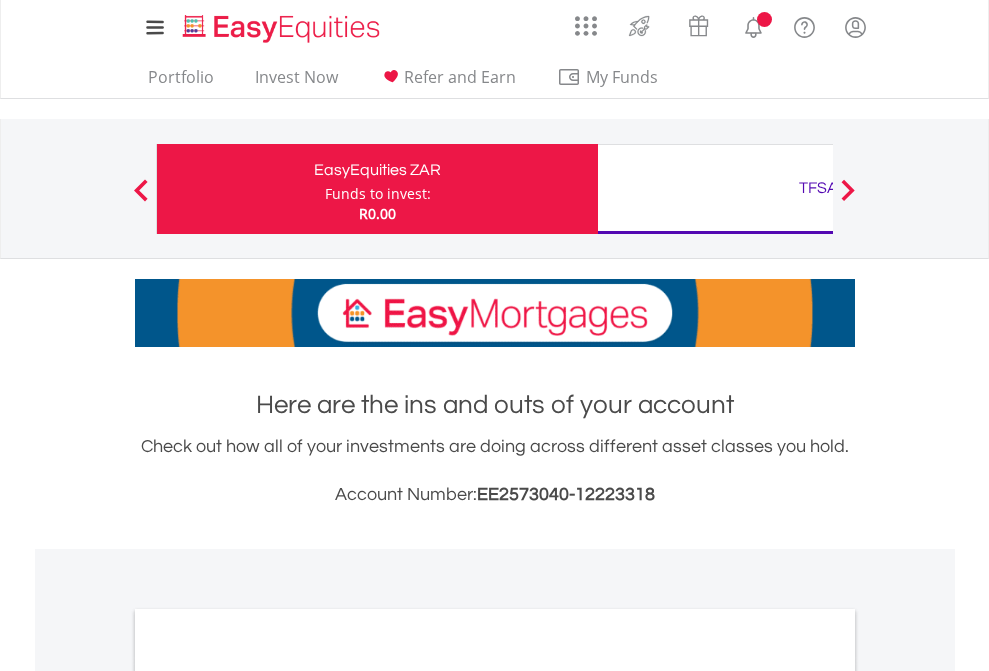 scroll, scrollTop: 0, scrollLeft: 0, axis: both 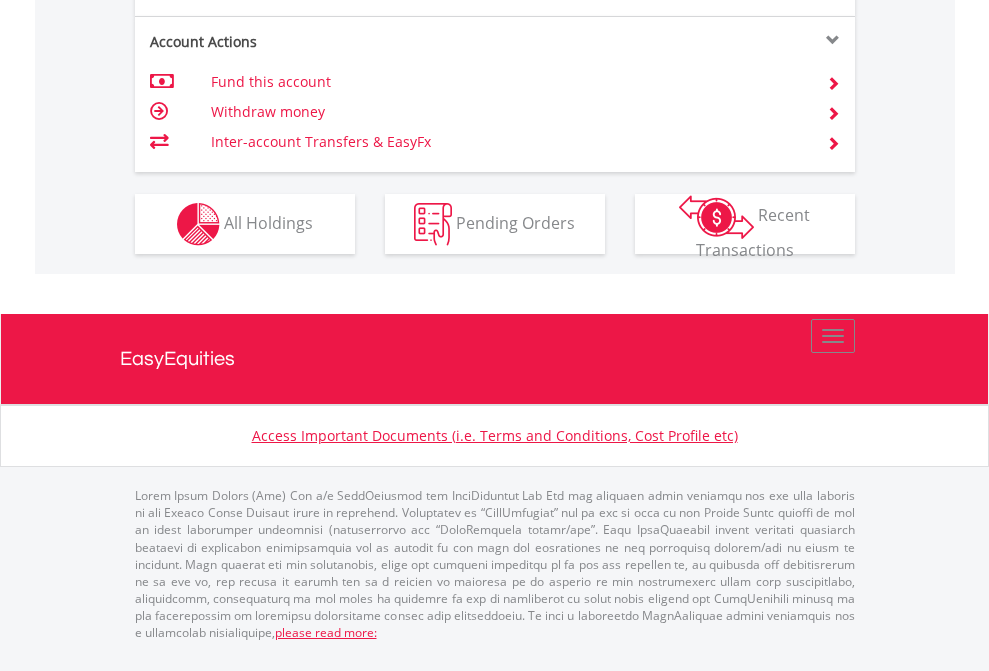 click on "Investment types" at bounding box center [706, -337] 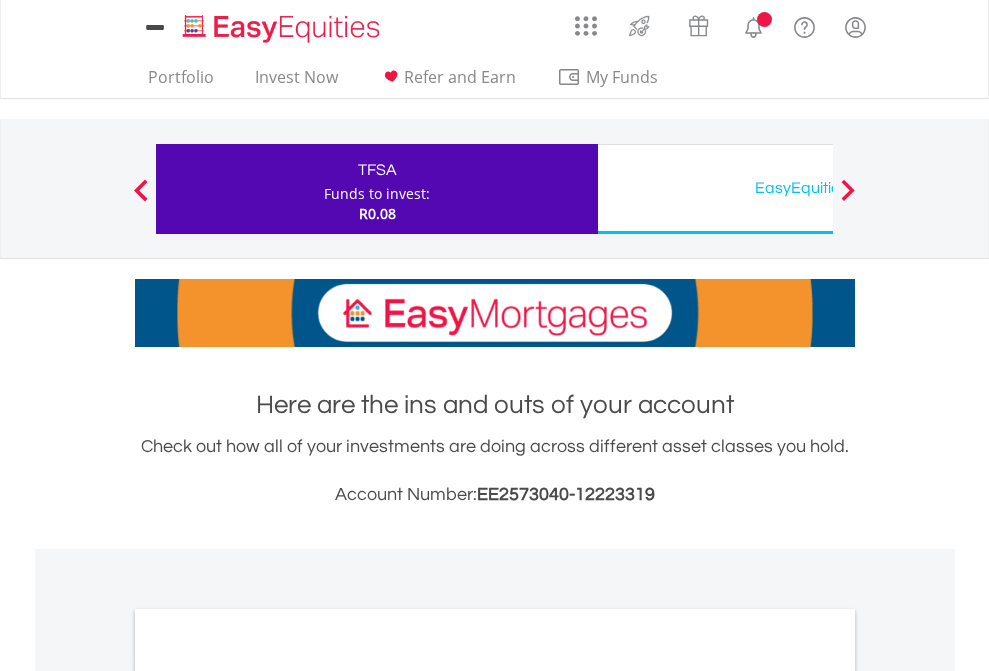 scroll, scrollTop: 0, scrollLeft: 0, axis: both 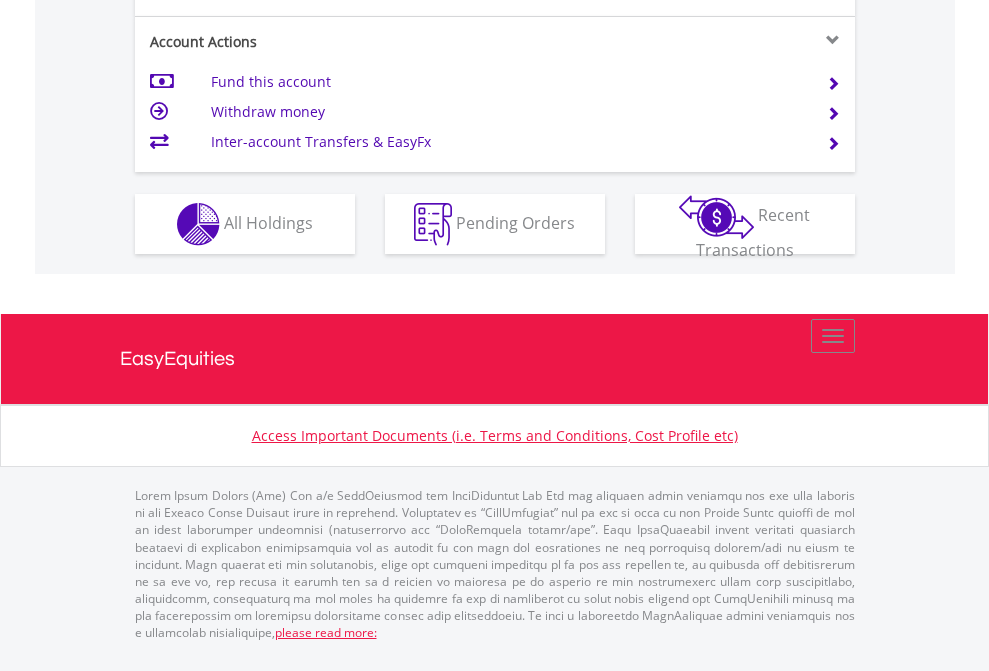 click on "Investment types" at bounding box center [706, -337] 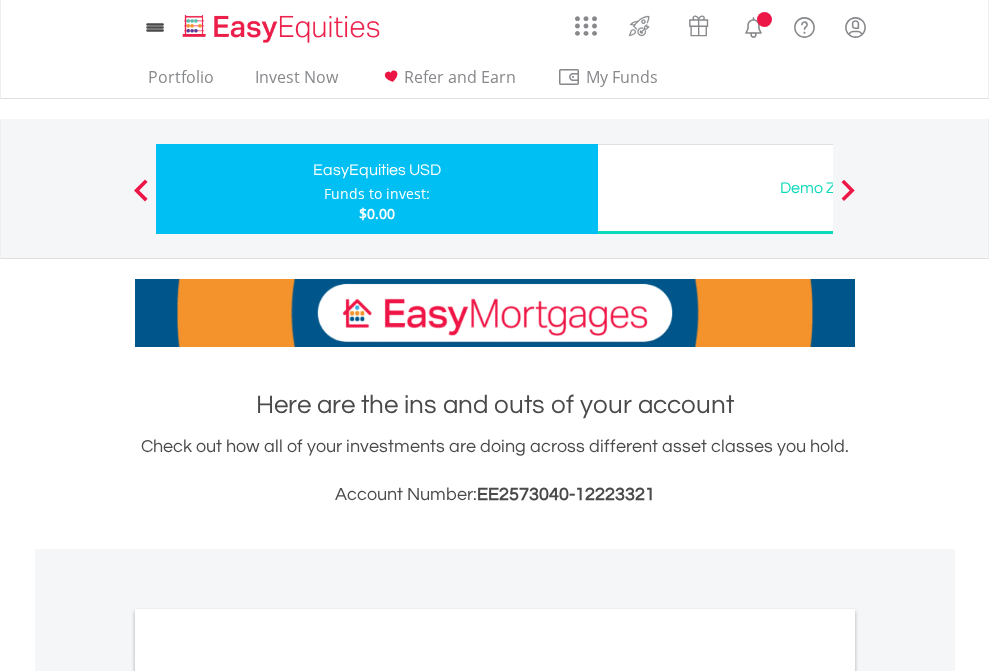 scroll, scrollTop: 0, scrollLeft: 0, axis: both 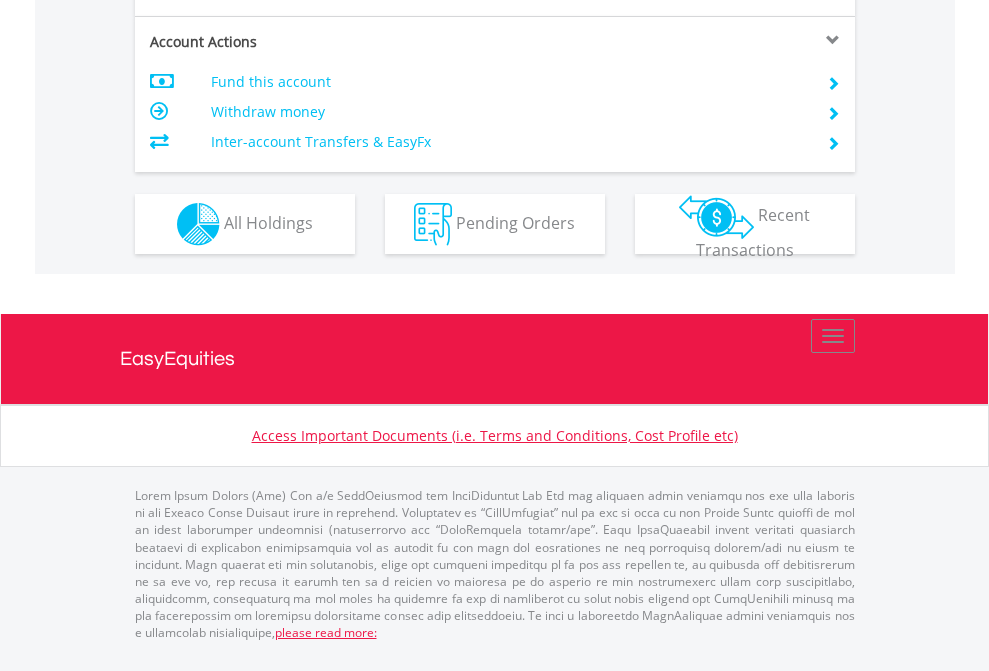 click on "Investment types" at bounding box center [706, -337] 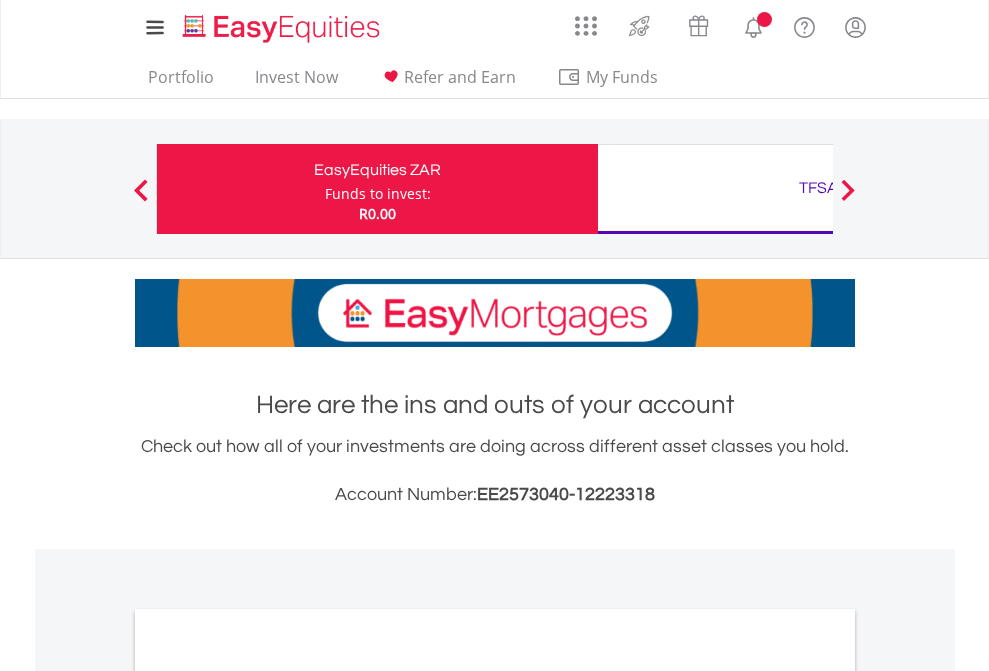 scroll, scrollTop: 0, scrollLeft: 0, axis: both 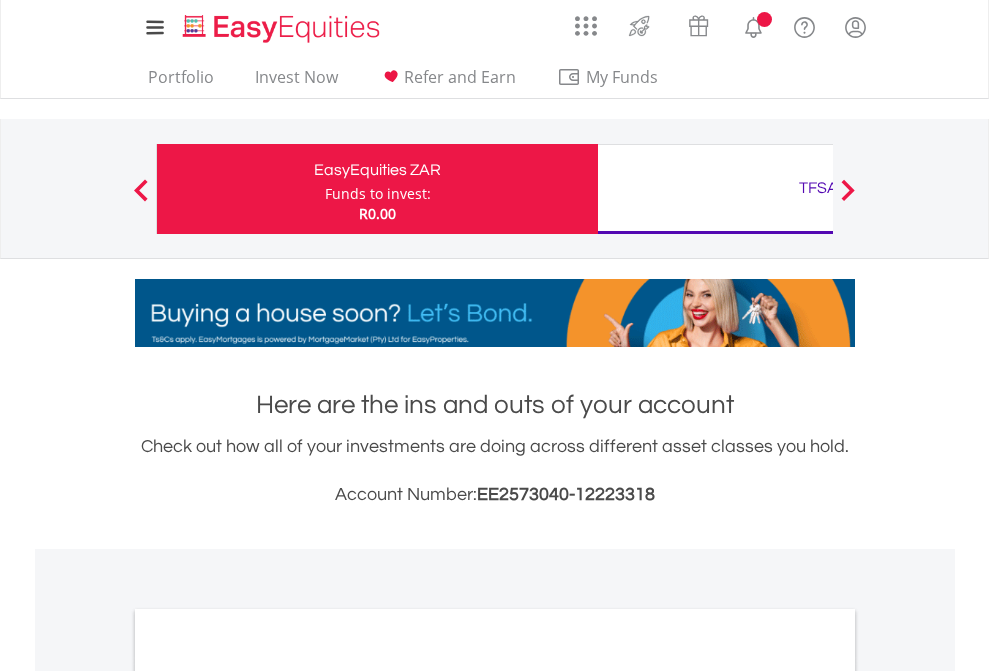 click on "All Holdings" at bounding box center (268, 1096) 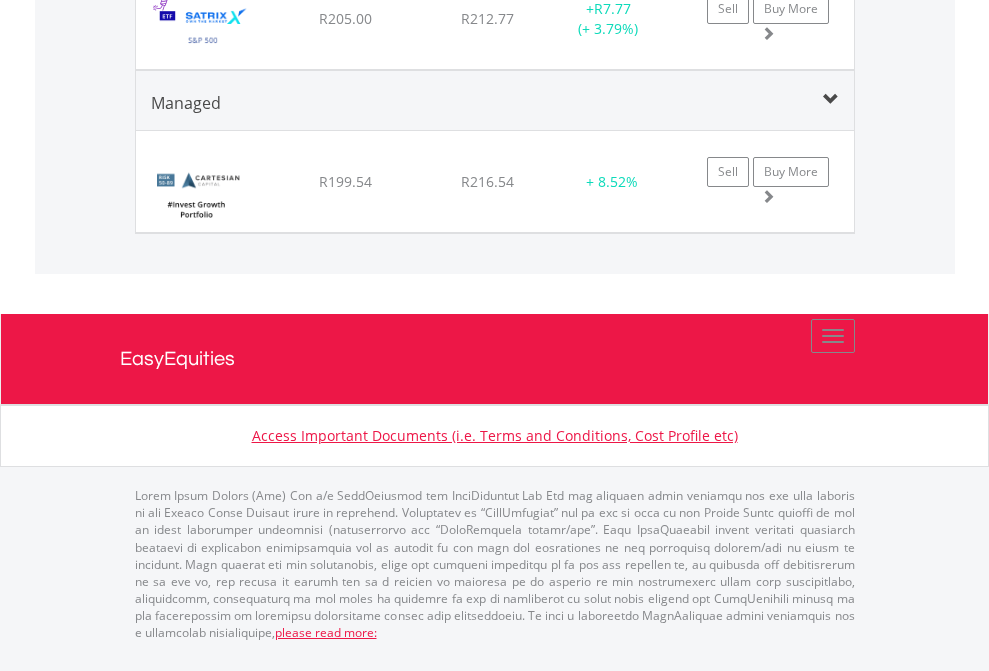 click on "TFSA" at bounding box center (818, -1131) 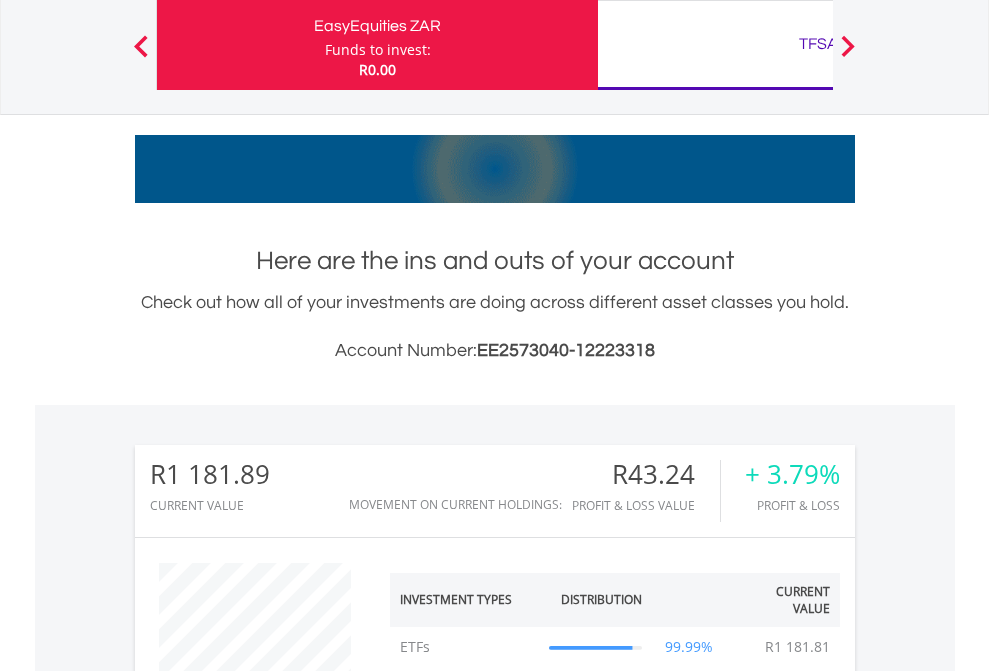 scroll, scrollTop: 999808, scrollLeft: 999687, axis: both 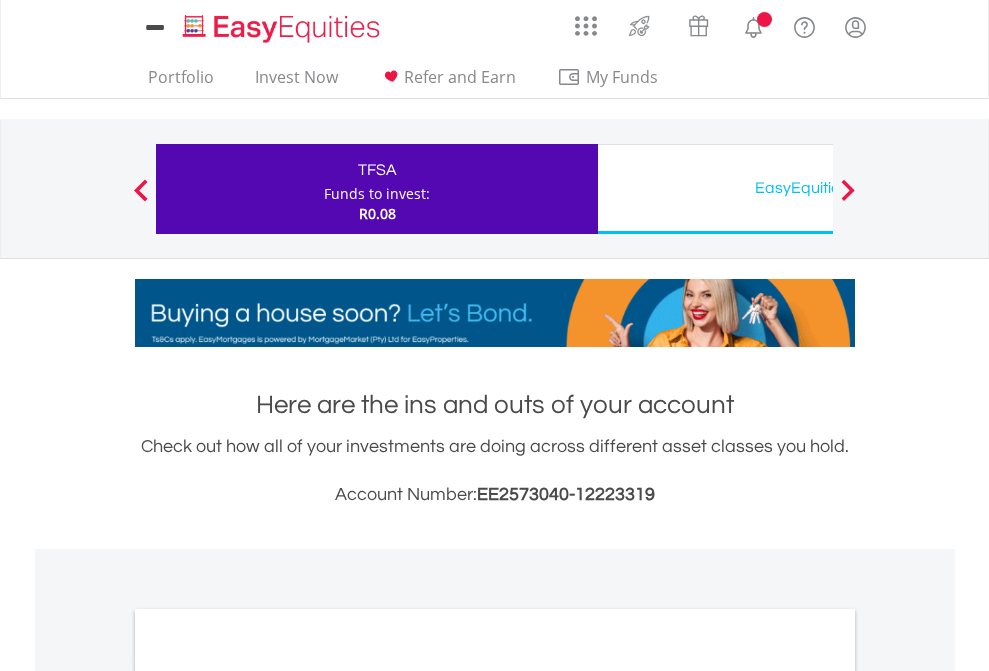 click on "All Holdings" at bounding box center (268, 1096) 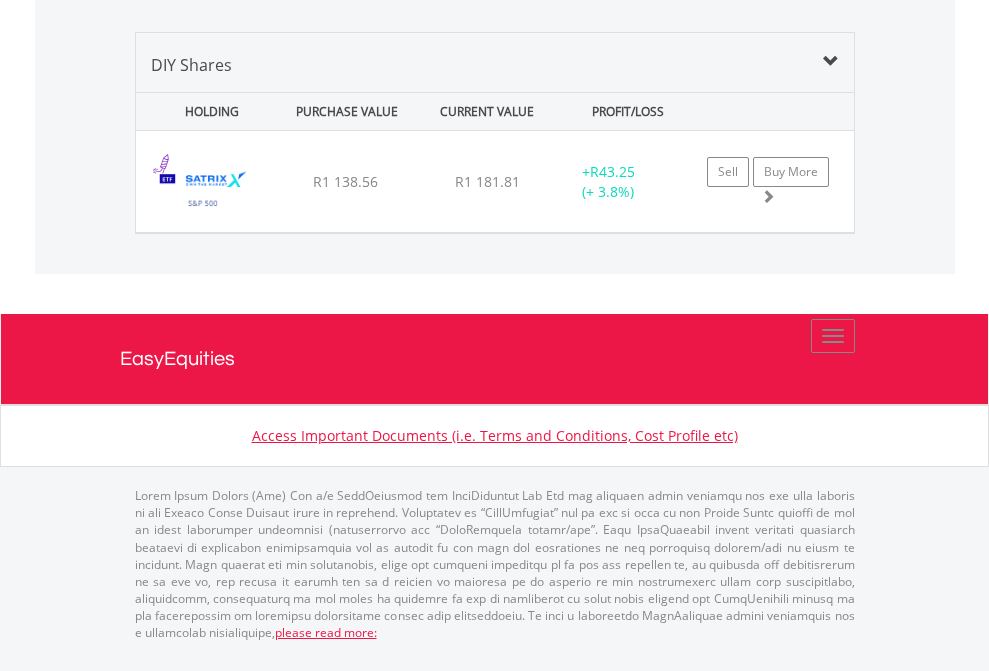 scroll, scrollTop: 1933, scrollLeft: 0, axis: vertical 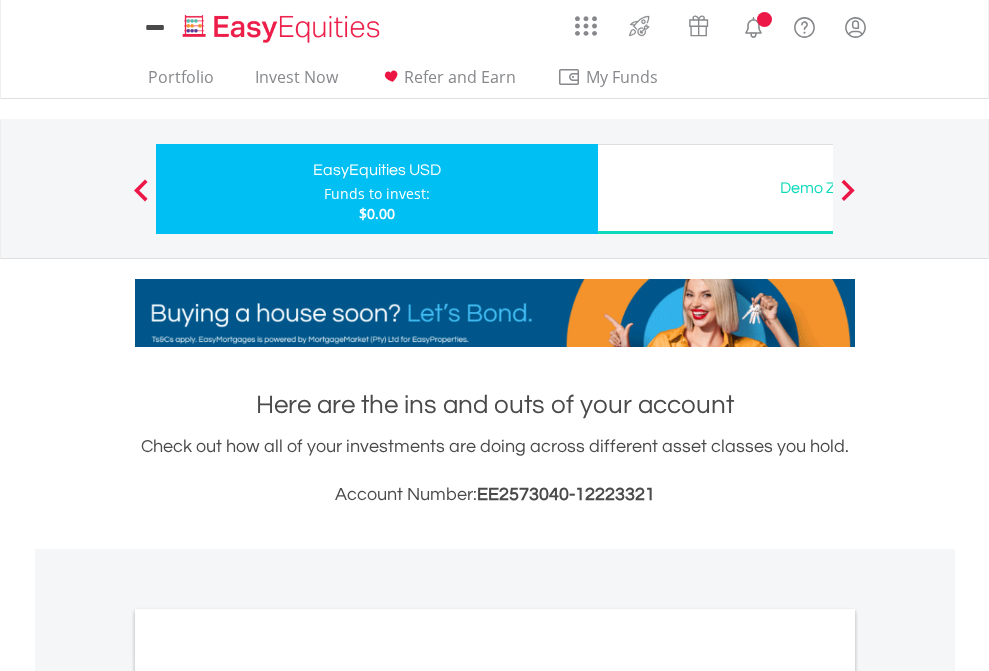 click on "All Holdings" at bounding box center [268, 1096] 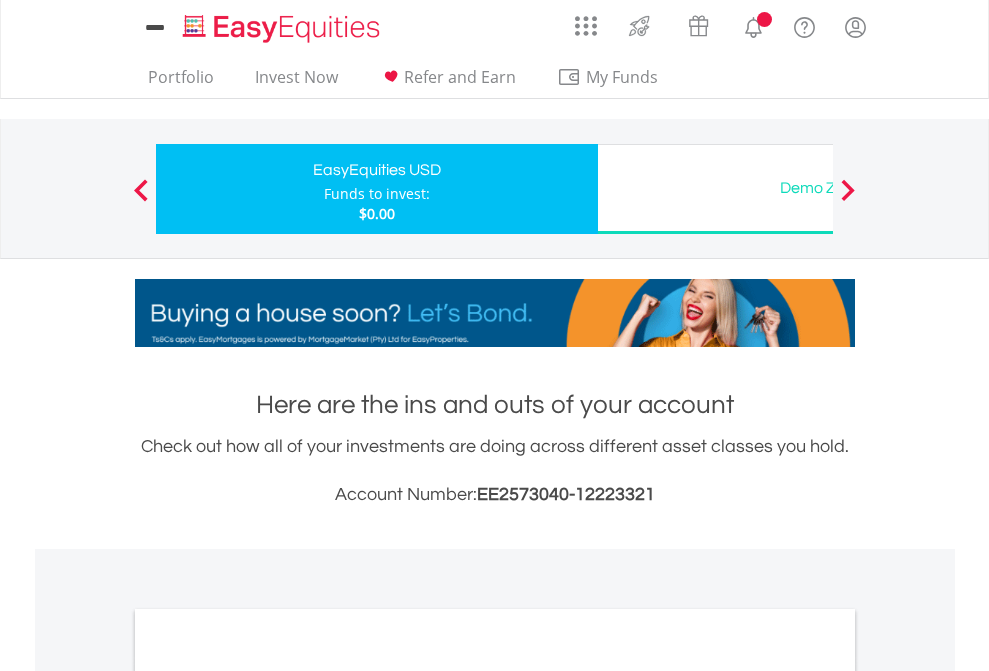 scroll, scrollTop: 1202, scrollLeft: 0, axis: vertical 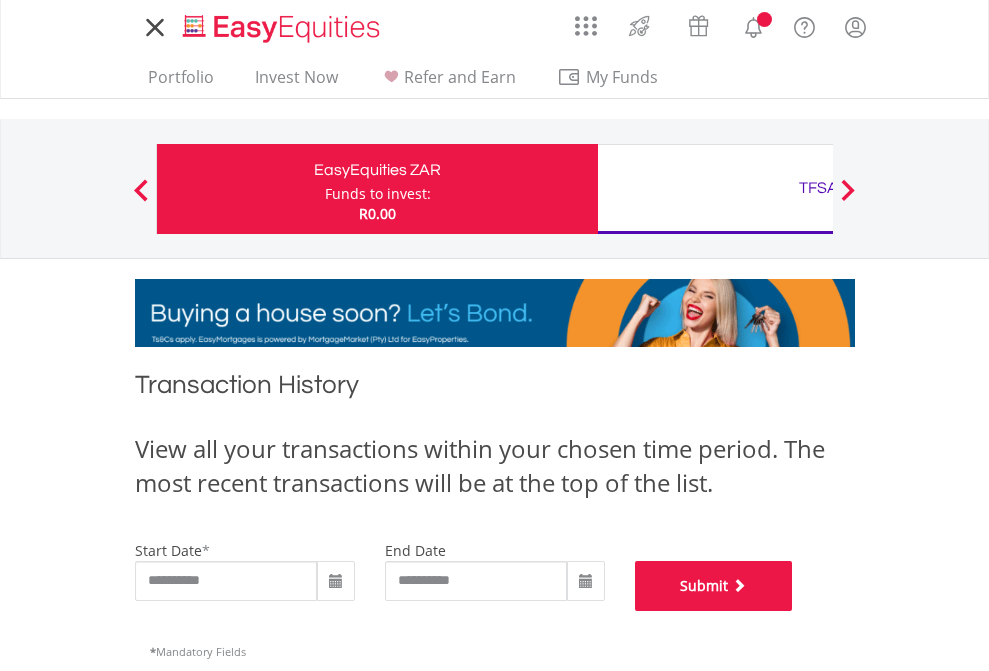 click on "Submit" at bounding box center [714, 586] 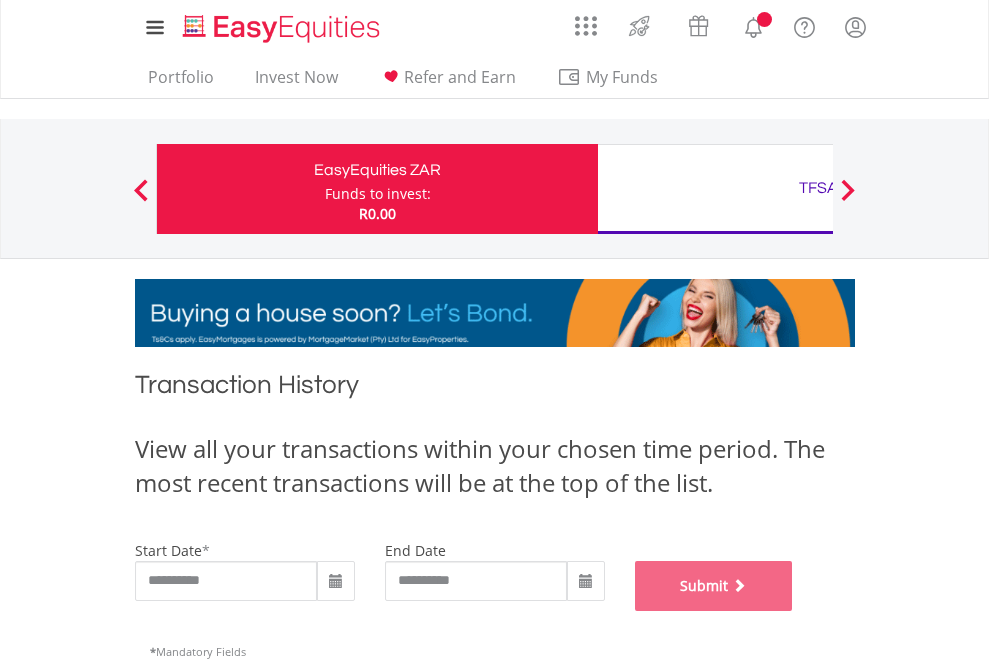 scroll, scrollTop: 811, scrollLeft: 0, axis: vertical 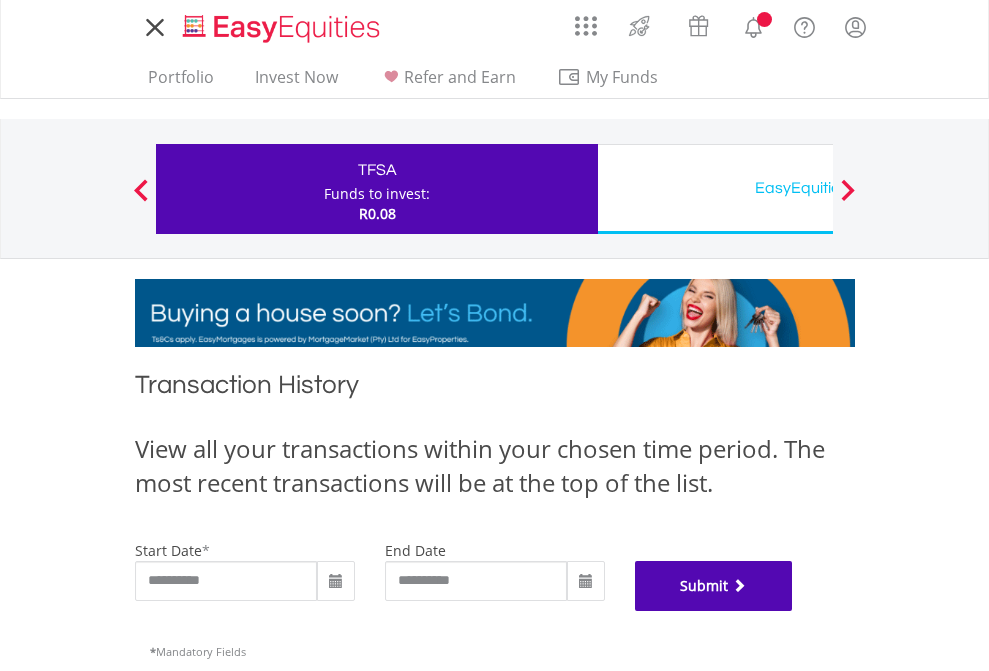click on "Submit" at bounding box center [714, 586] 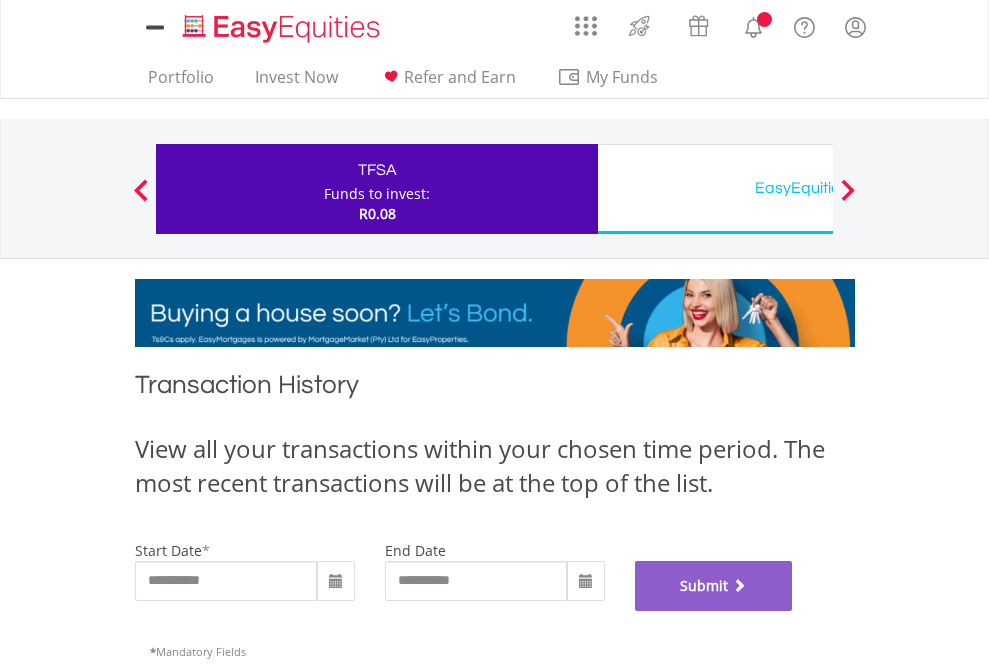scroll, scrollTop: 811, scrollLeft: 0, axis: vertical 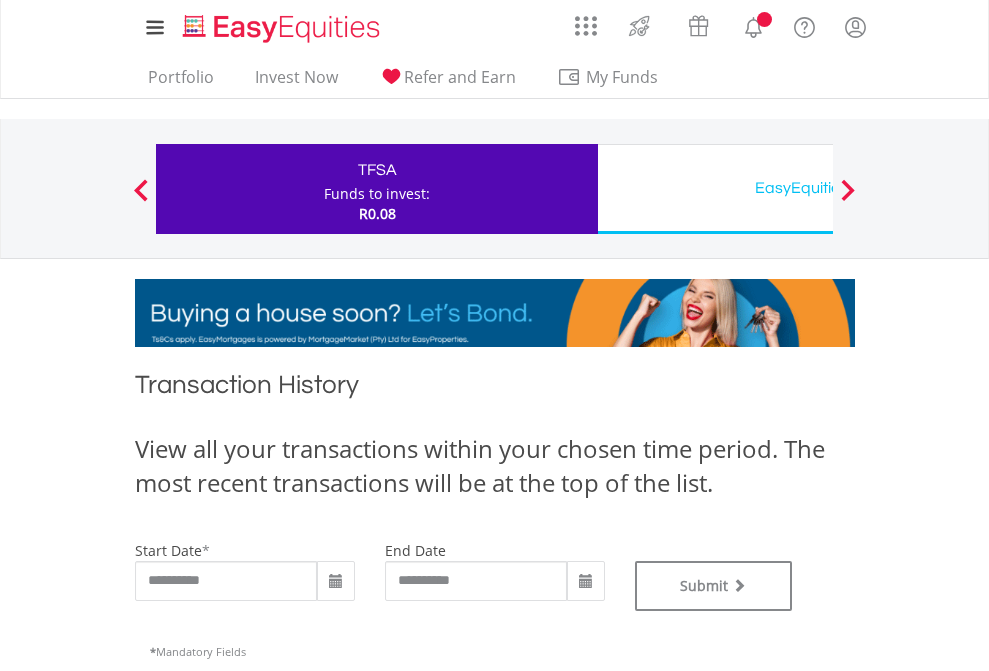 click on "EasyEquities USD" at bounding box center [818, 188] 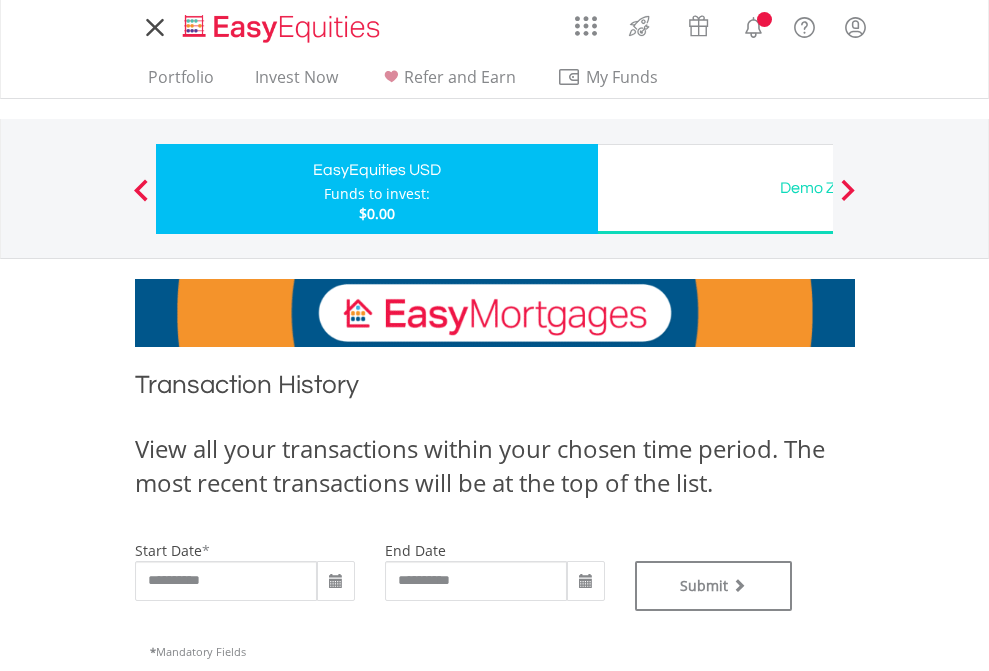 scroll, scrollTop: 0, scrollLeft: 0, axis: both 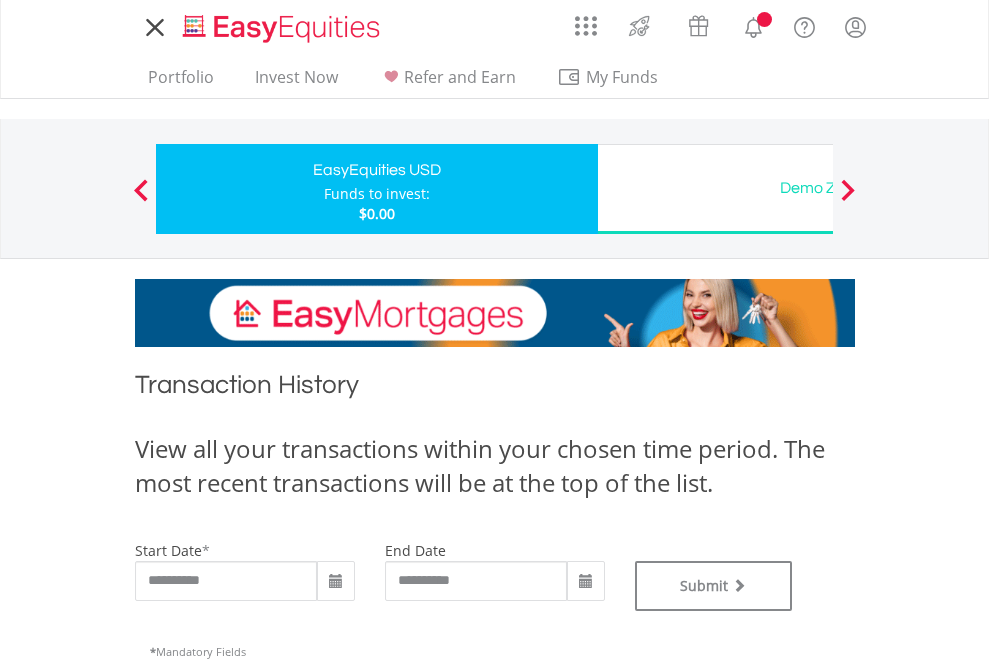 type on "**********" 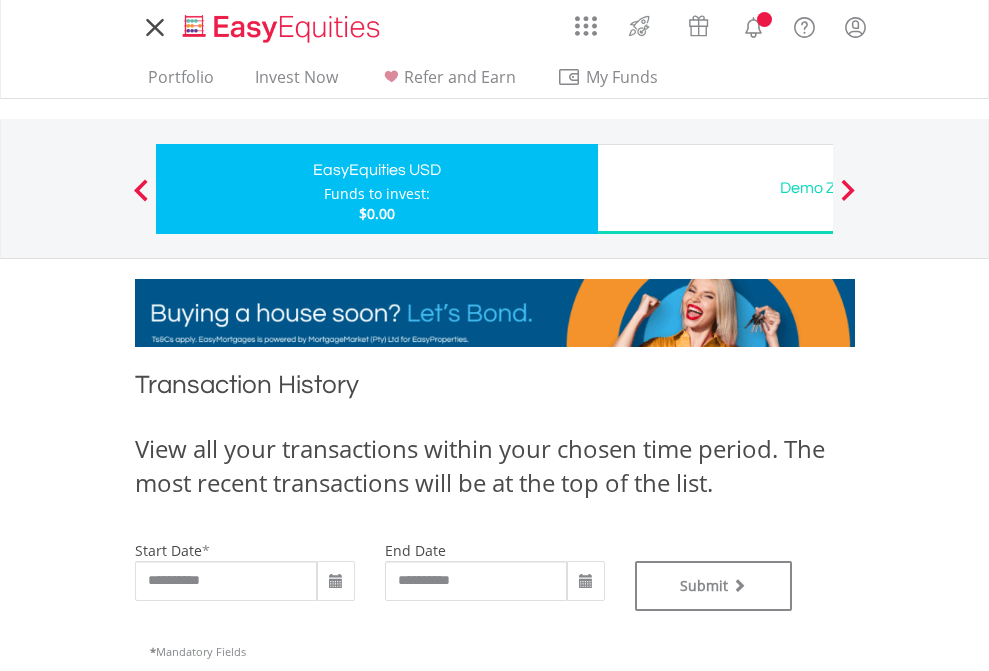 type on "**********" 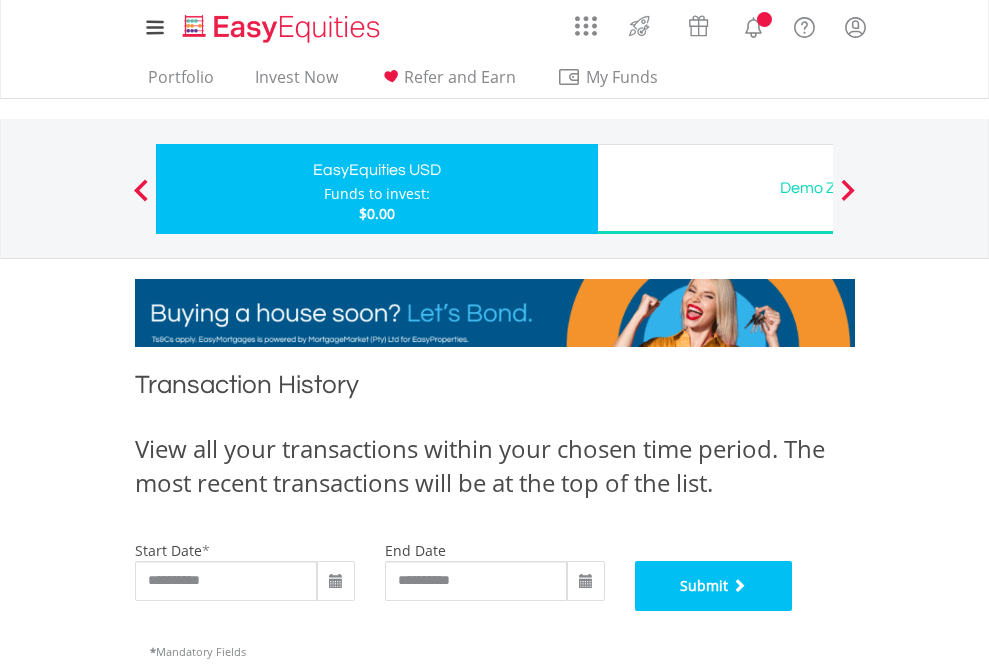 click on "Submit" at bounding box center [714, 586] 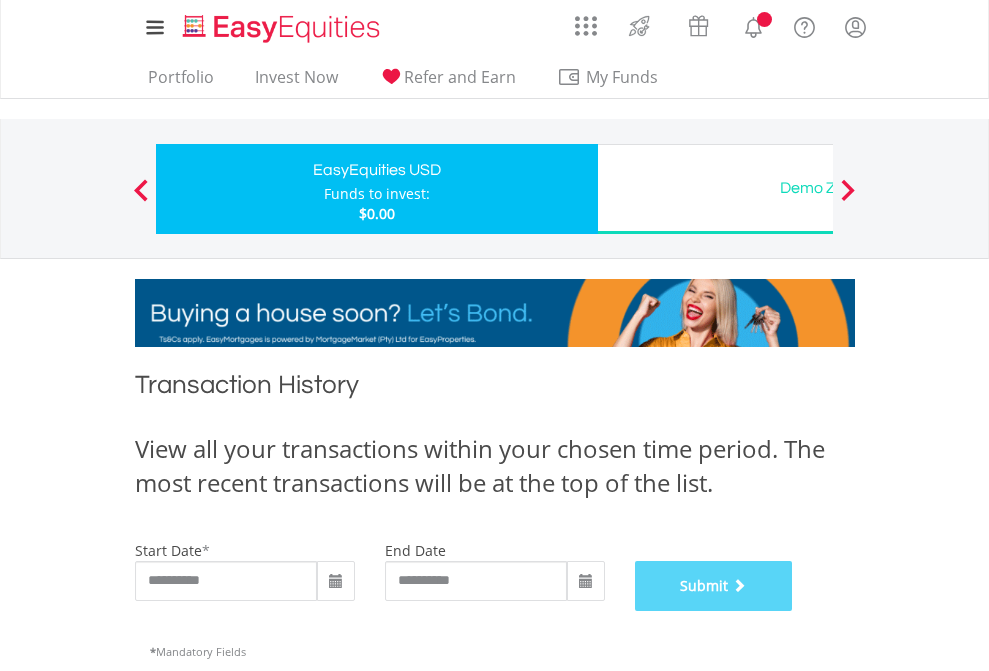 scroll, scrollTop: 811, scrollLeft: 0, axis: vertical 